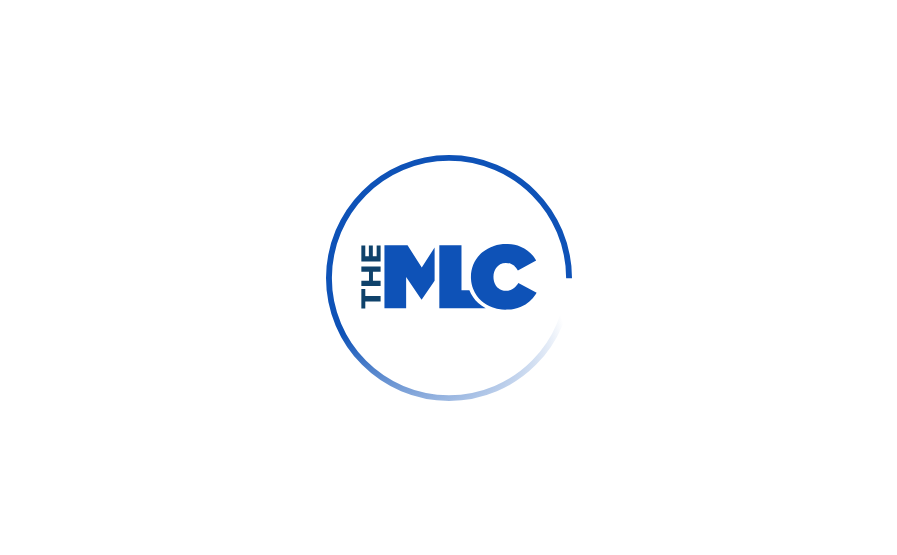 scroll, scrollTop: 0, scrollLeft: 0, axis: both 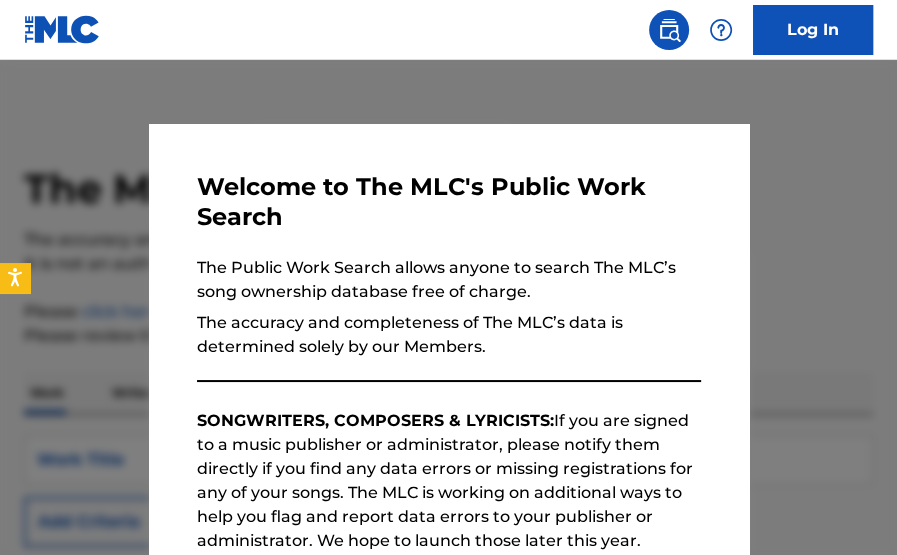 click at bounding box center [448, 337] 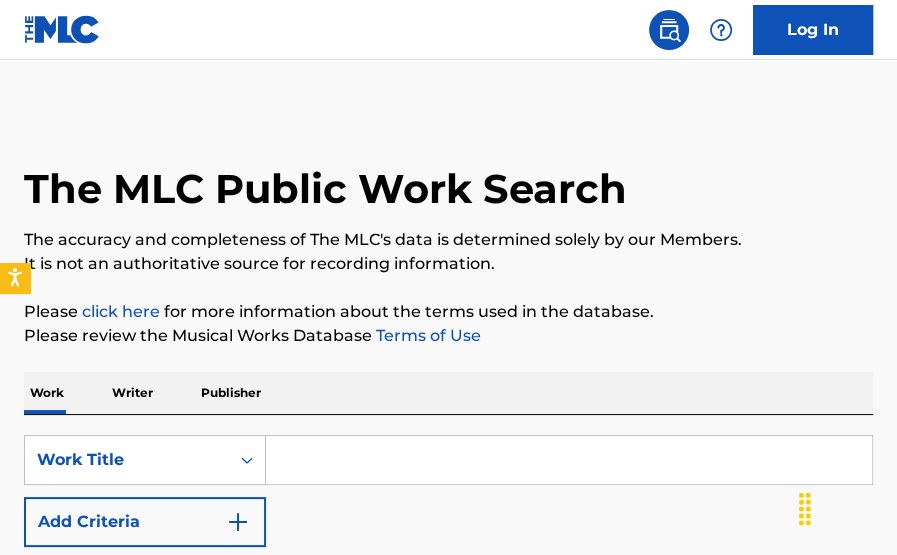 drag, startPoint x: 316, startPoint y: 452, endPoint x: 336, endPoint y: 451, distance: 20.024984 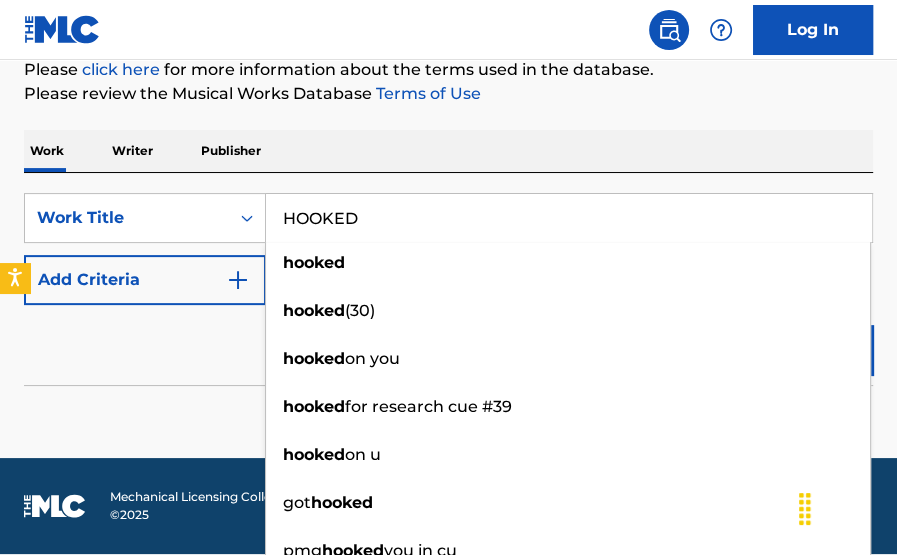 type on "HOOKED" 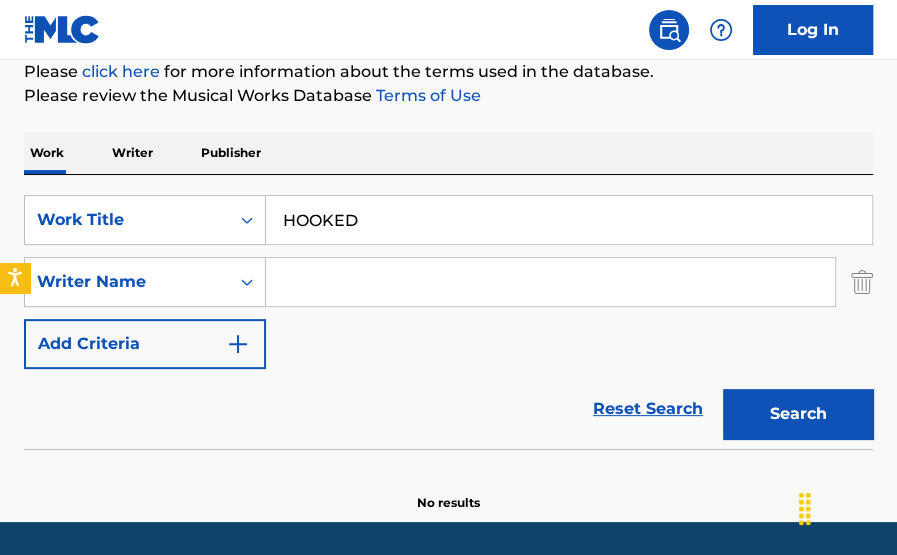 click at bounding box center (550, 282) 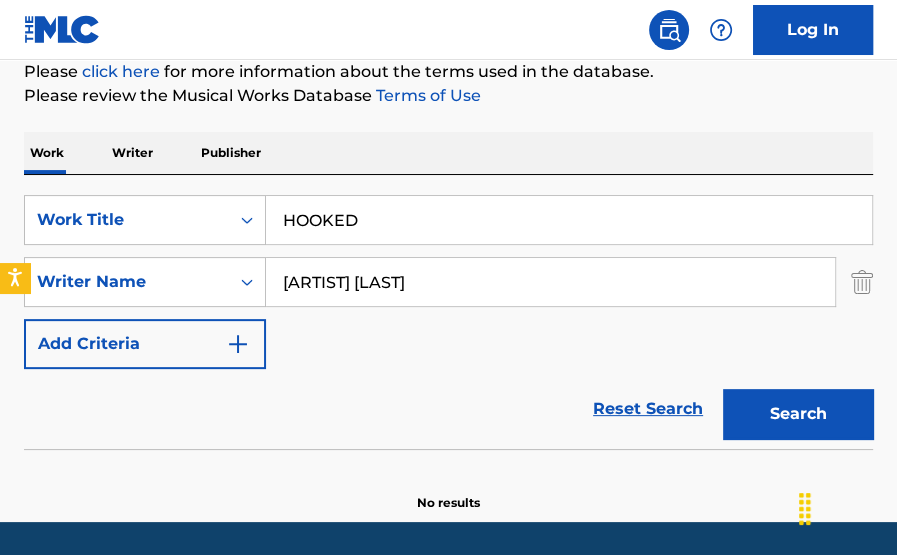 type on "[ARTIST] [LAST]" 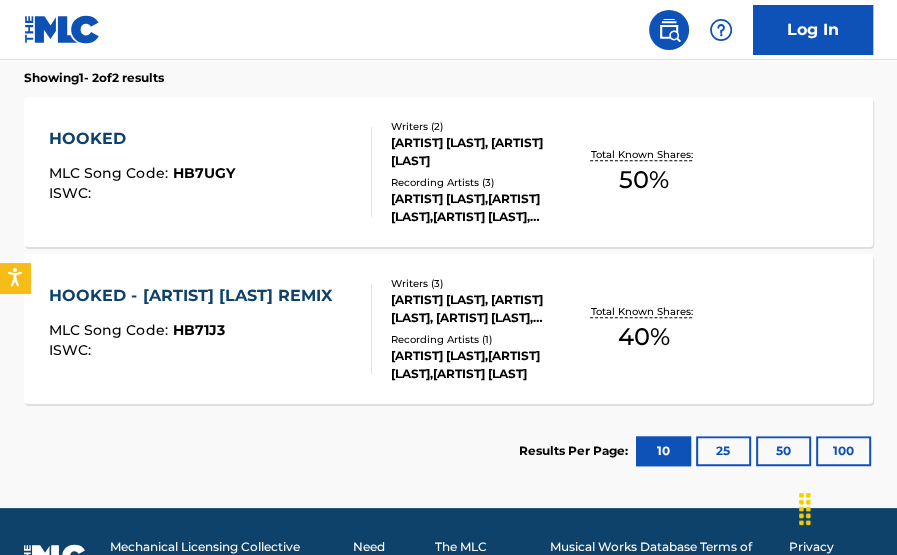 scroll, scrollTop: 636, scrollLeft: 0, axis: vertical 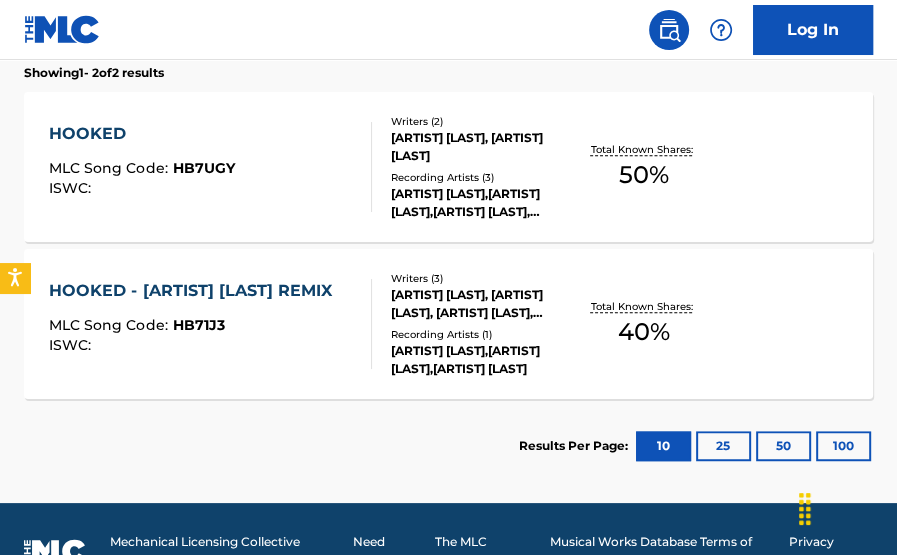 click on "40 %" at bounding box center [644, 332] 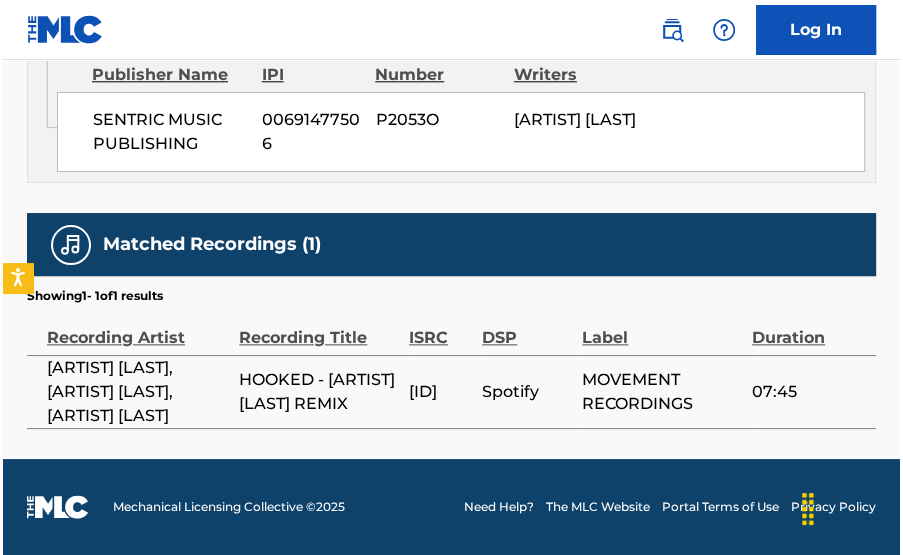 scroll, scrollTop: 1237, scrollLeft: 0, axis: vertical 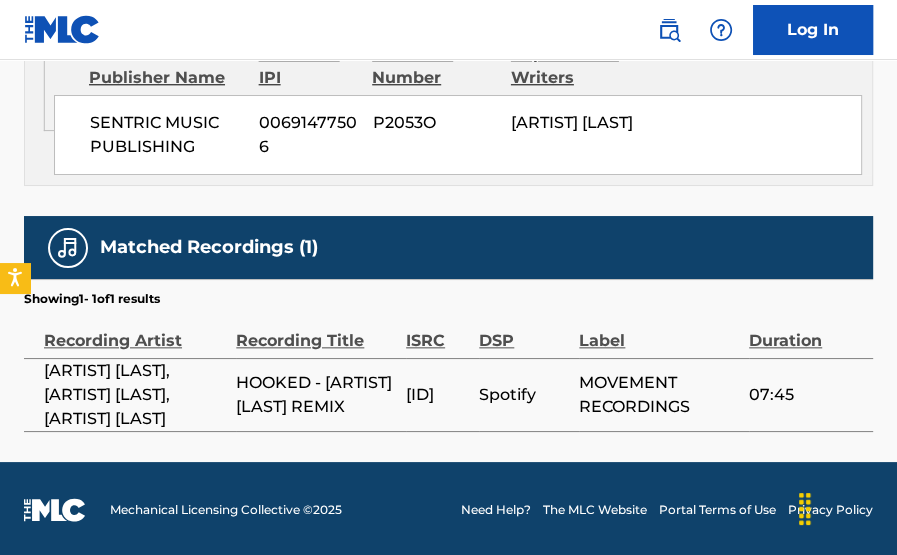 click on "[ID]" at bounding box center [437, 395] 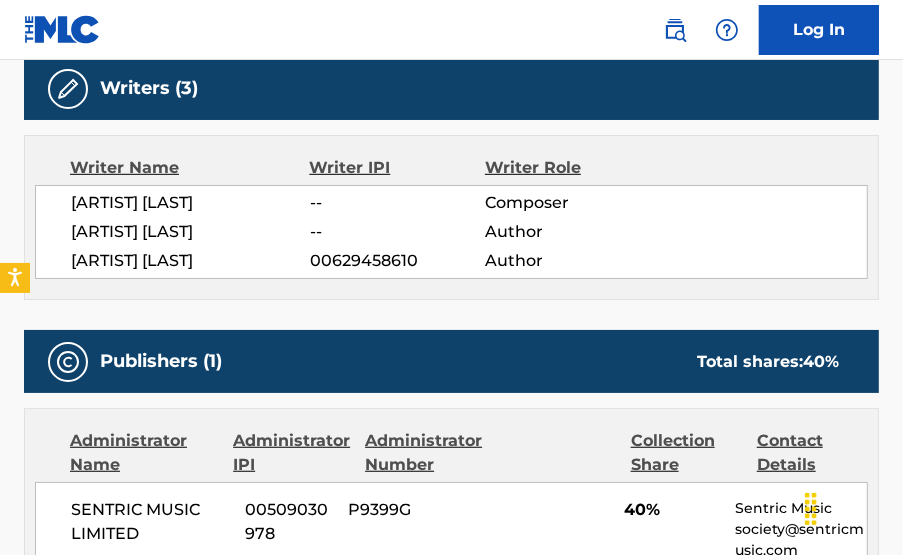 scroll, scrollTop: 688, scrollLeft: 0, axis: vertical 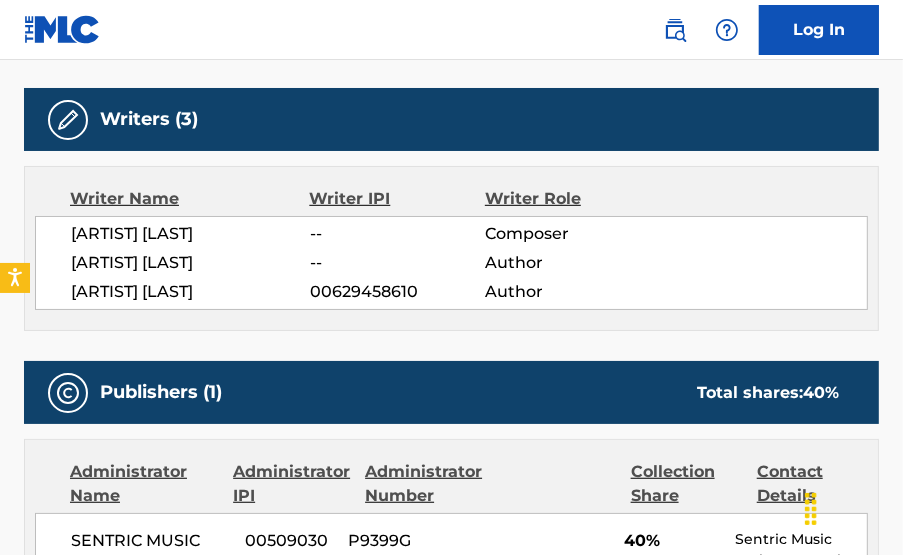 click on "[ARTIST] [LAST]" at bounding box center (190, 263) 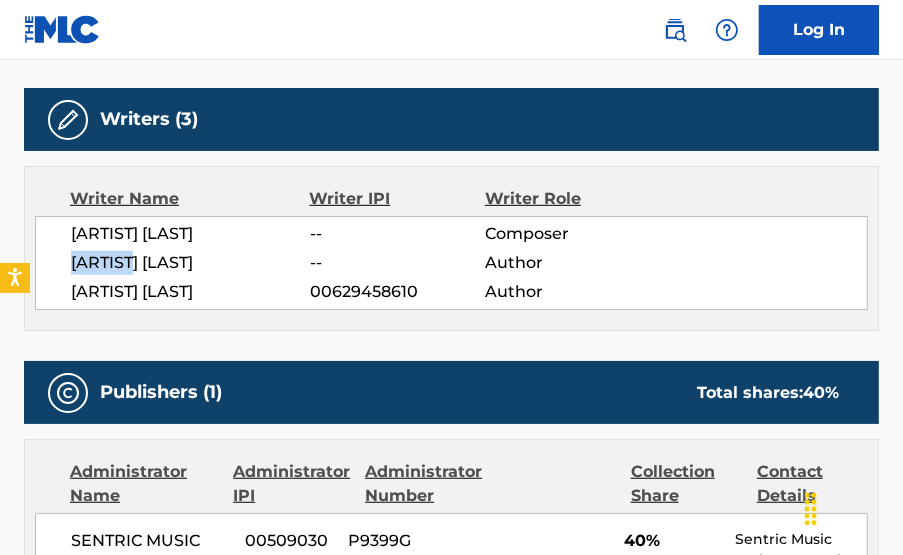 click on "[ARTIST] [LAST]" at bounding box center [190, 263] 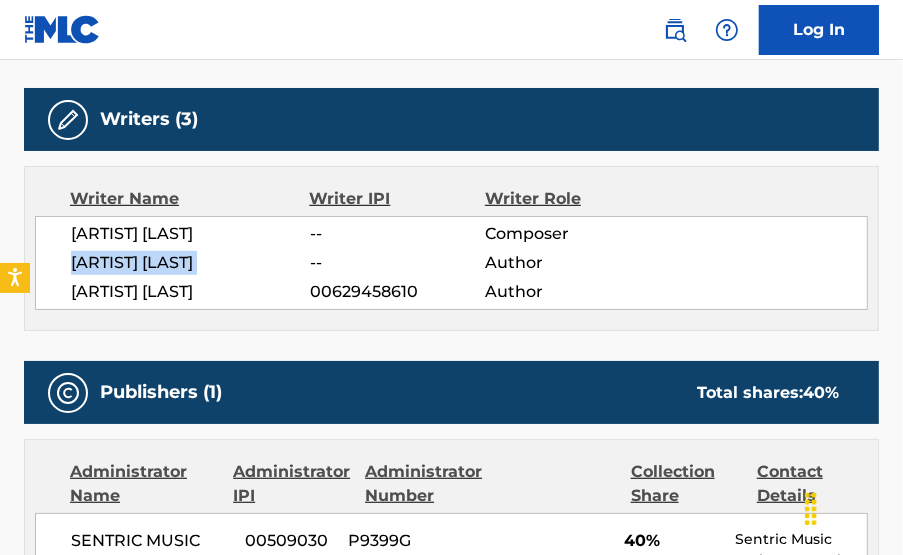 click on "[ARTIST] [LAST]" at bounding box center (190, 263) 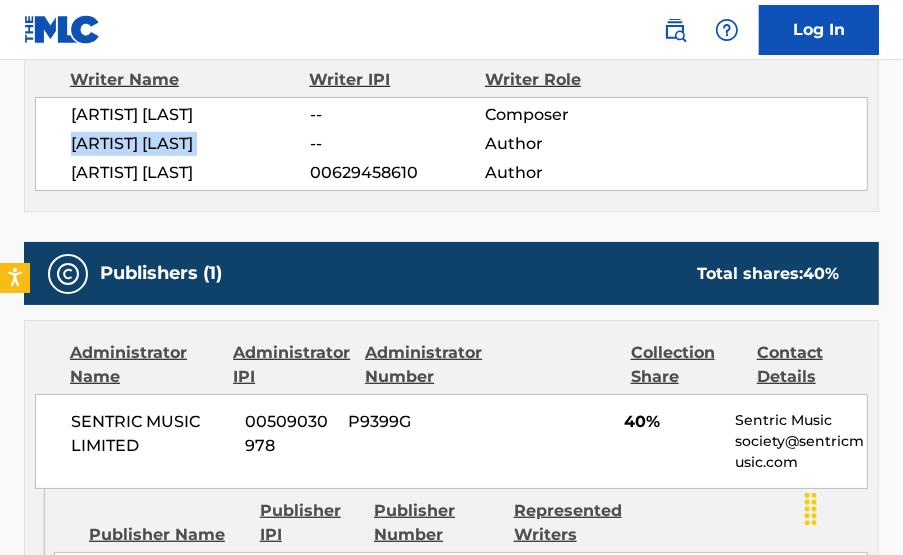scroll, scrollTop: 1260, scrollLeft: 0, axis: vertical 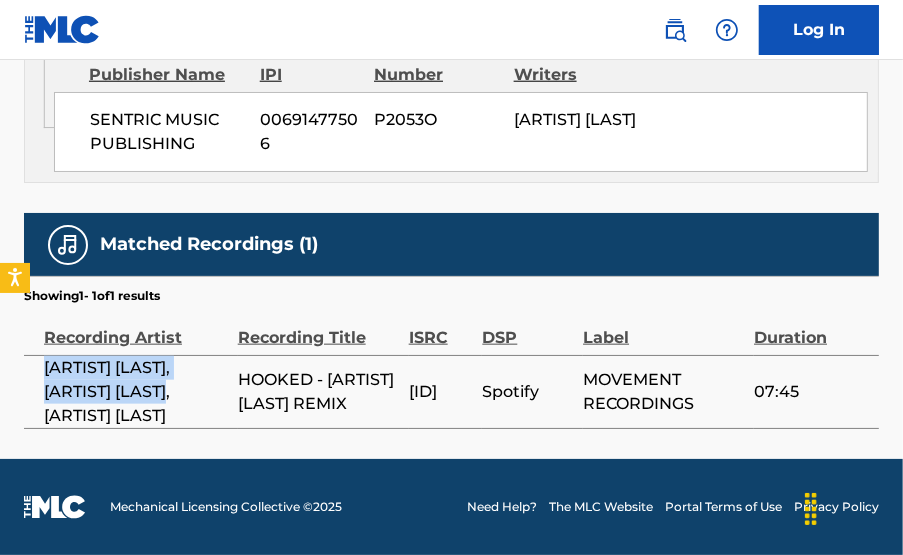drag, startPoint x: 40, startPoint y: 332, endPoint x: 145, endPoint y: 387, distance: 118.5327 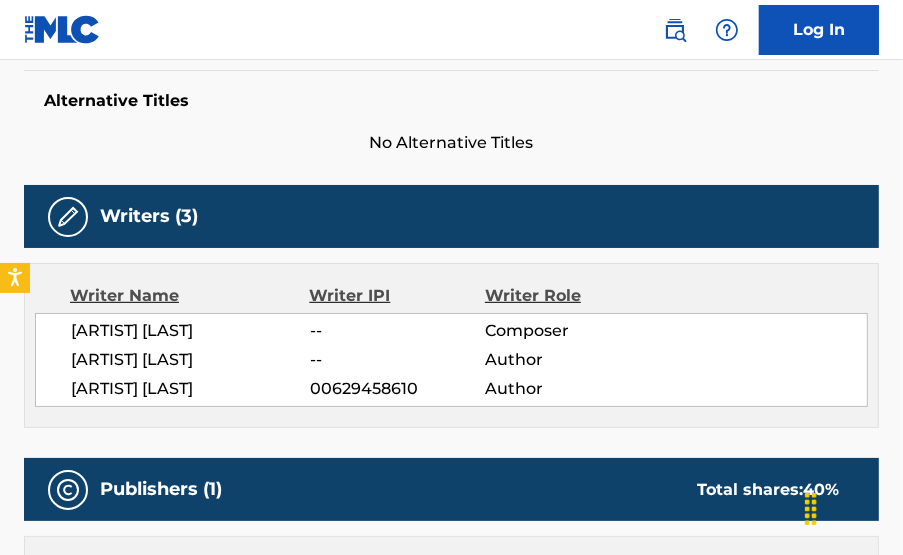 scroll, scrollTop: 552, scrollLeft: 0, axis: vertical 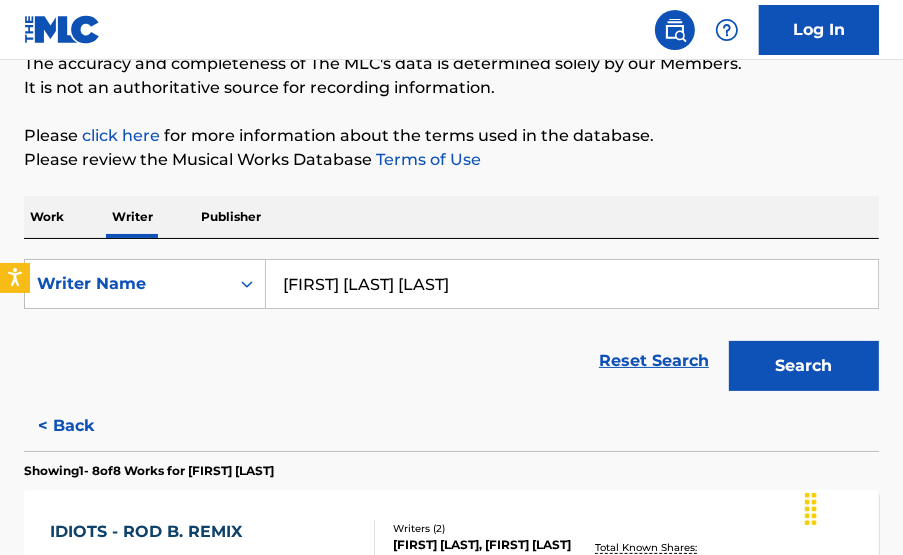 drag, startPoint x: 52, startPoint y: 217, endPoint x: 309, endPoint y: 299, distance: 269.7647 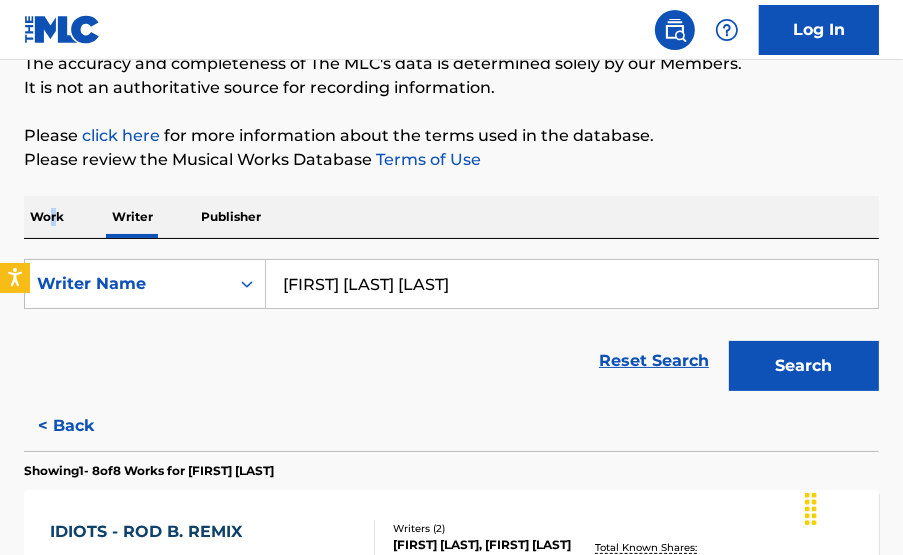 scroll, scrollTop: 0, scrollLeft: 0, axis: both 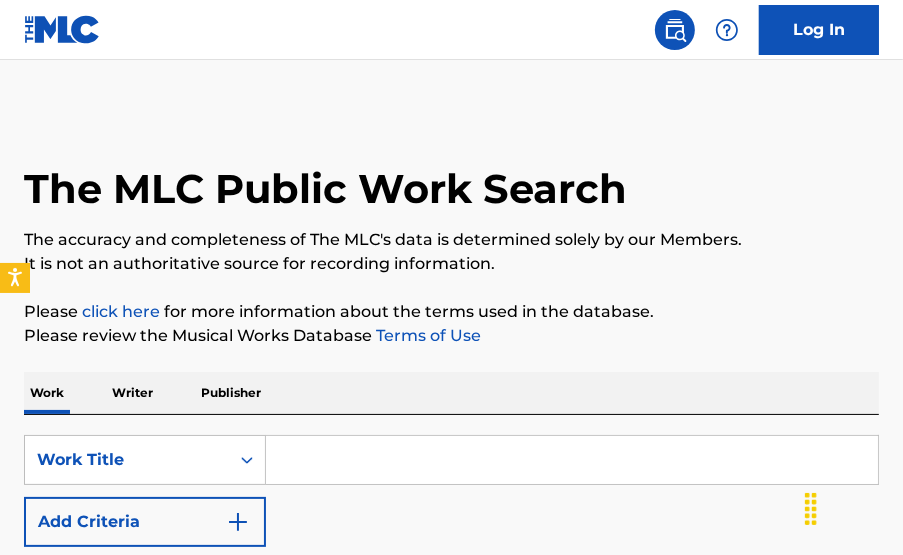 click at bounding box center (572, 460) 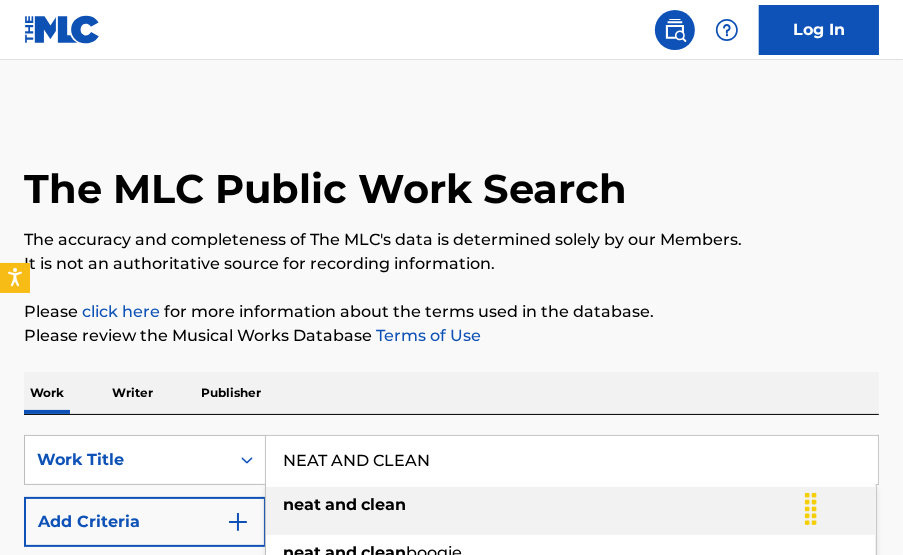 type on "NEAT AND CLEAN" 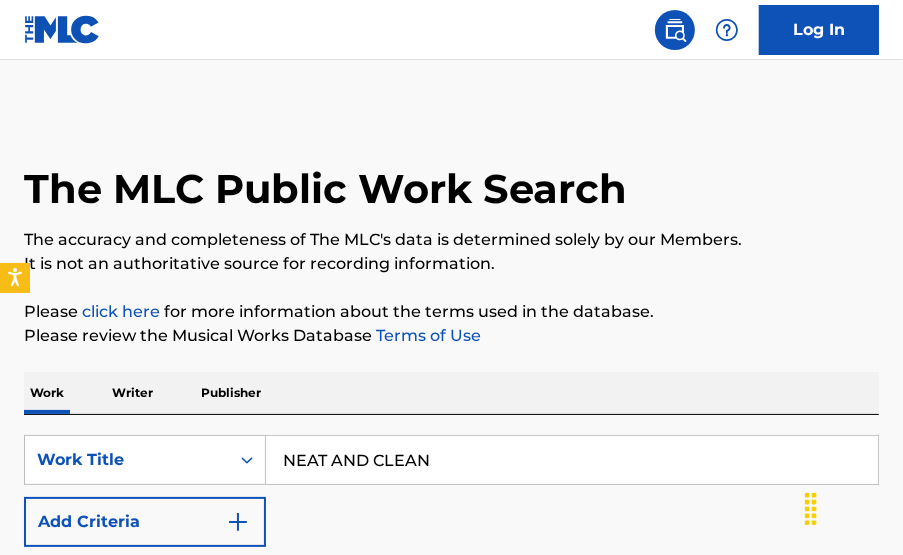 click at bounding box center [238, 522] 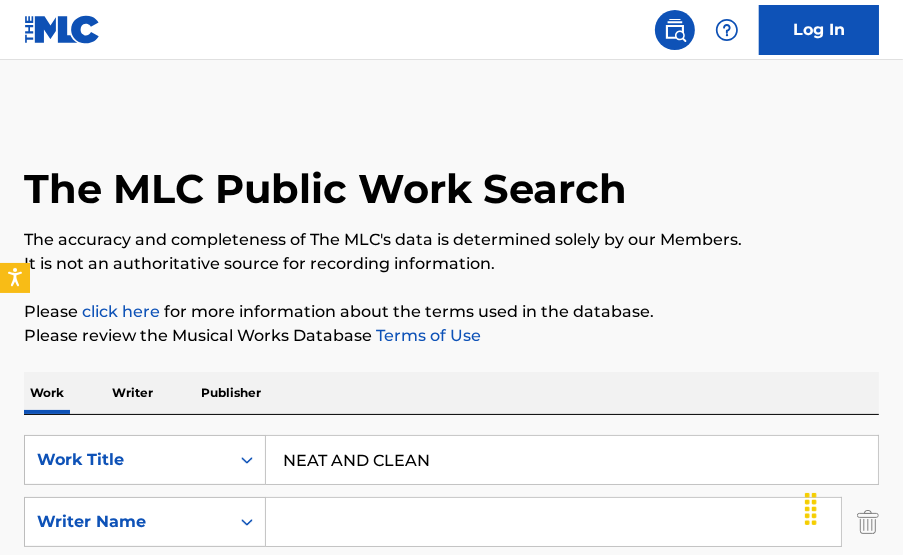 drag, startPoint x: 344, startPoint y: 518, endPoint x: 340, endPoint y: 545, distance: 27.294687 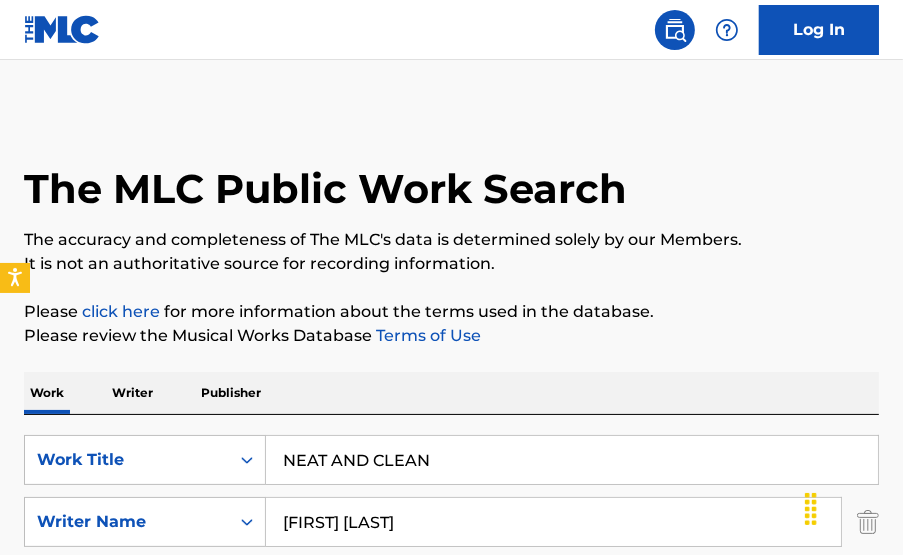 type on "[ARTIST] [LAST]" 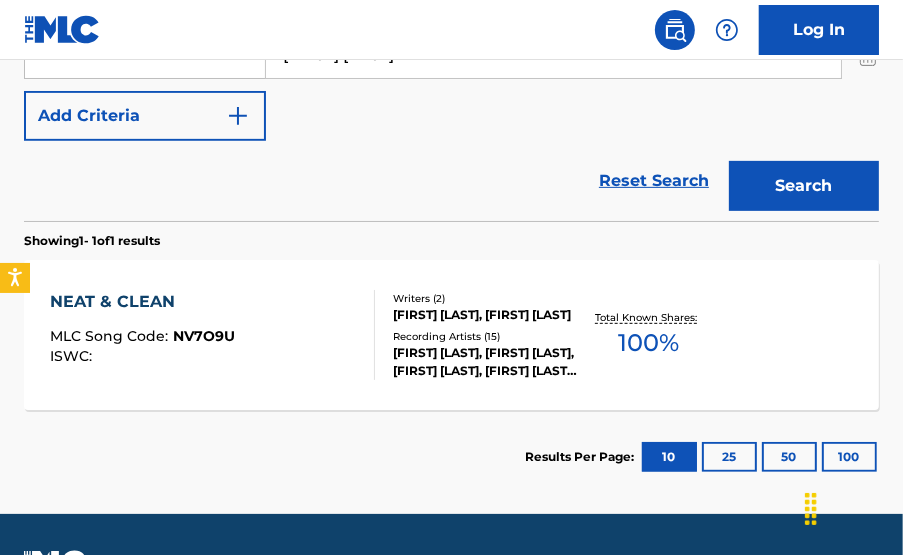 scroll, scrollTop: 471, scrollLeft: 0, axis: vertical 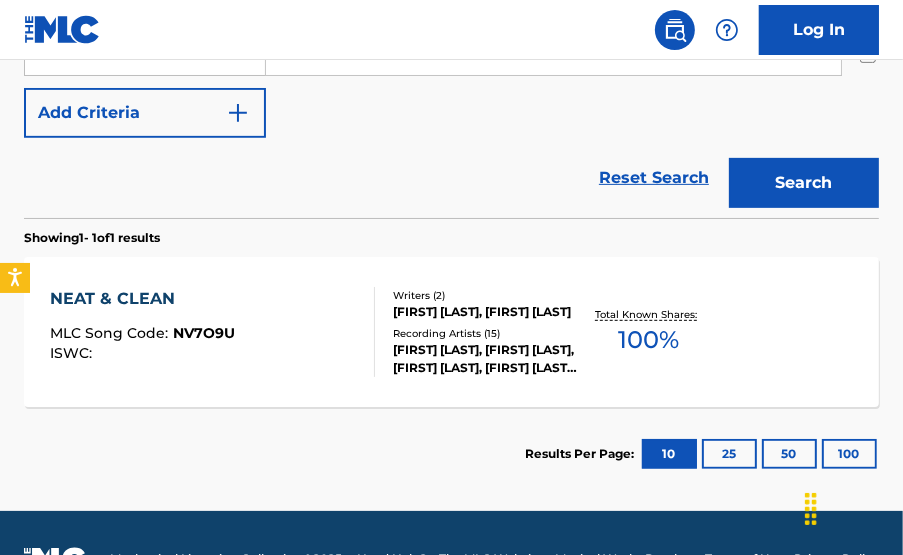 click on "100 %" at bounding box center (648, 340) 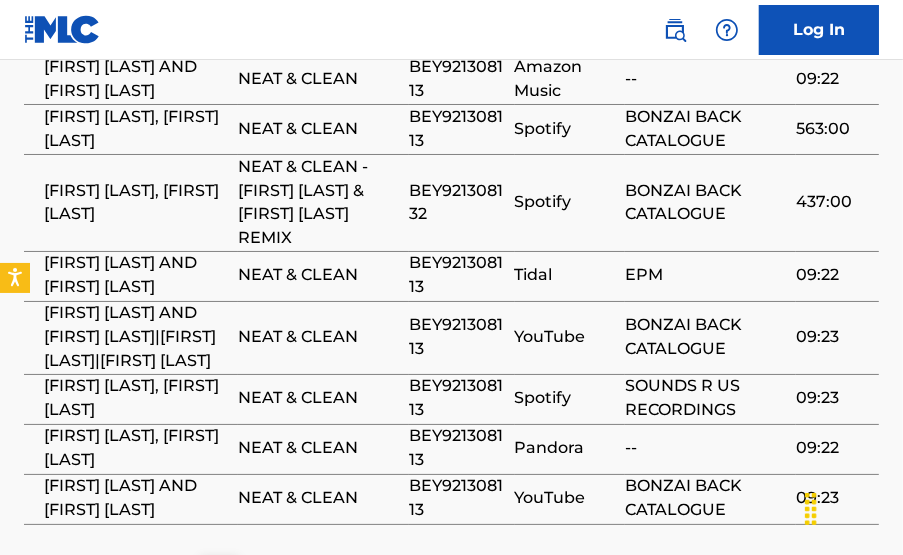scroll, scrollTop: 2022, scrollLeft: 0, axis: vertical 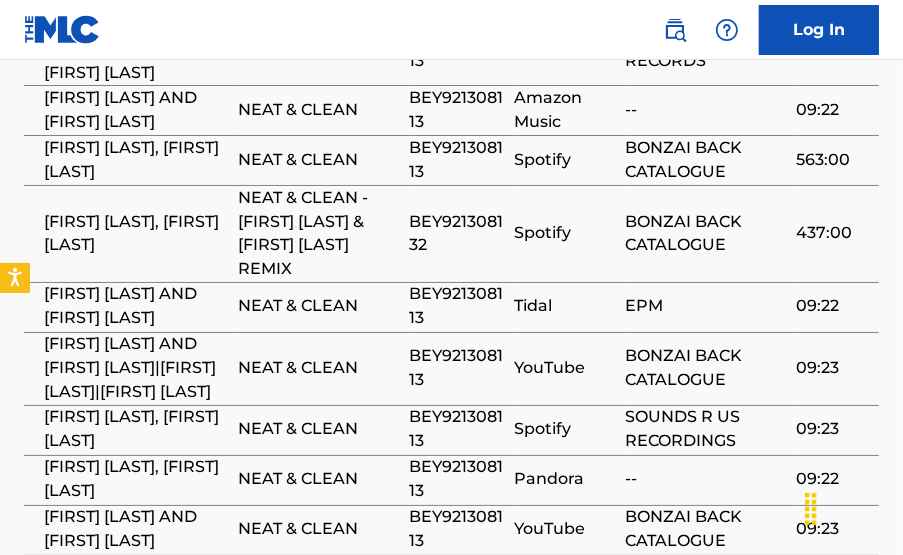 click on "BEY921308113" at bounding box center [457, 430] 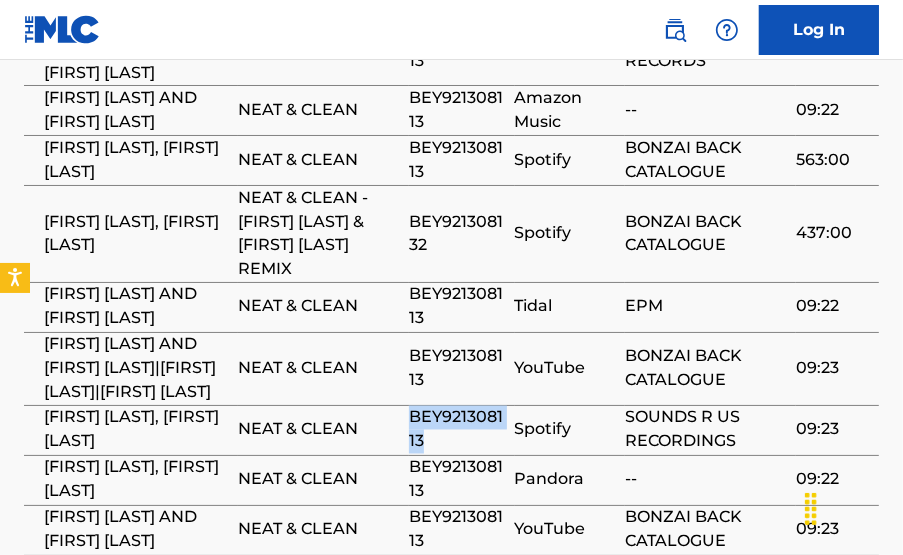 click on "BEY921308113" at bounding box center (457, 430) 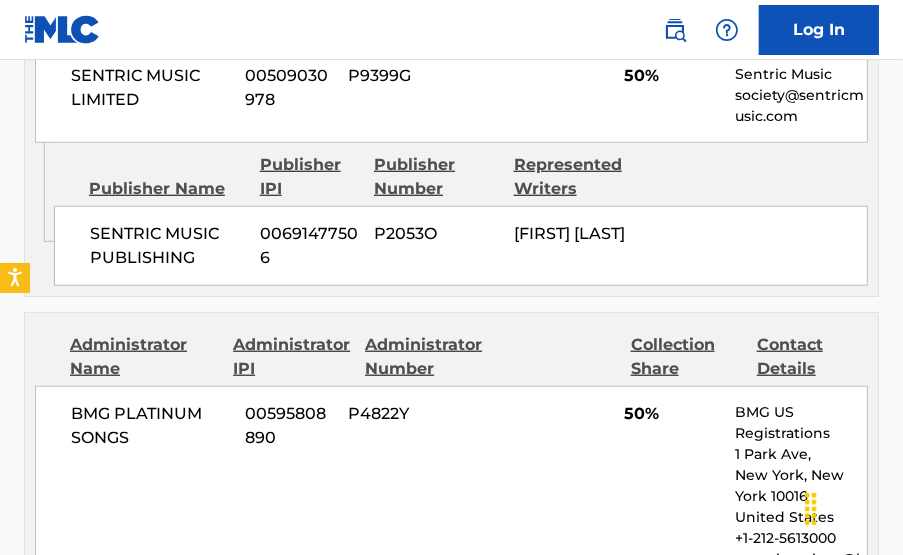 scroll, scrollTop: 1020, scrollLeft: 0, axis: vertical 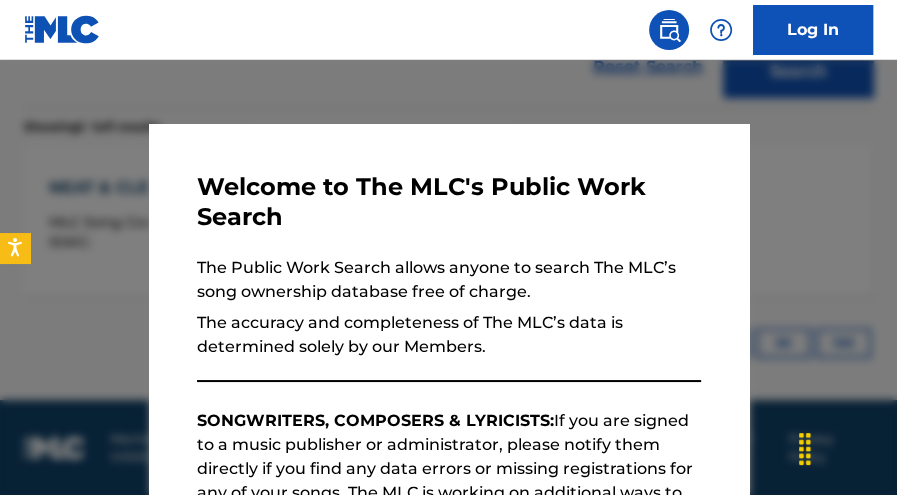 click at bounding box center [448, 307] 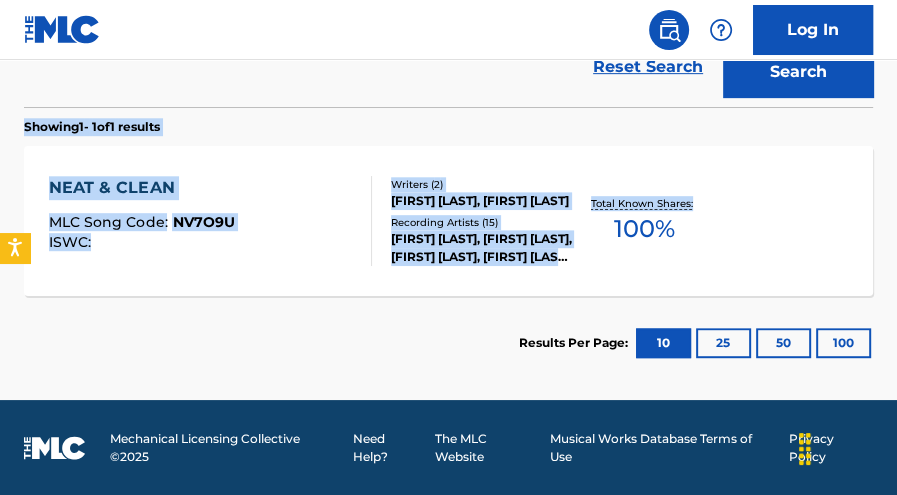 drag, startPoint x: 896, startPoint y: 283, endPoint x: 909, endPoint y: 74, distance: 209.40392 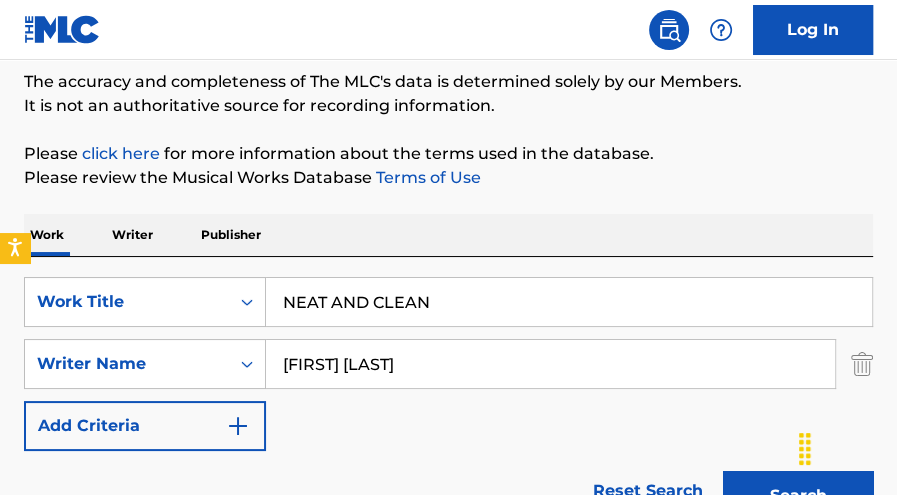 scroll, scrollTop: 160, scrollLeft: 0, axis: vertical 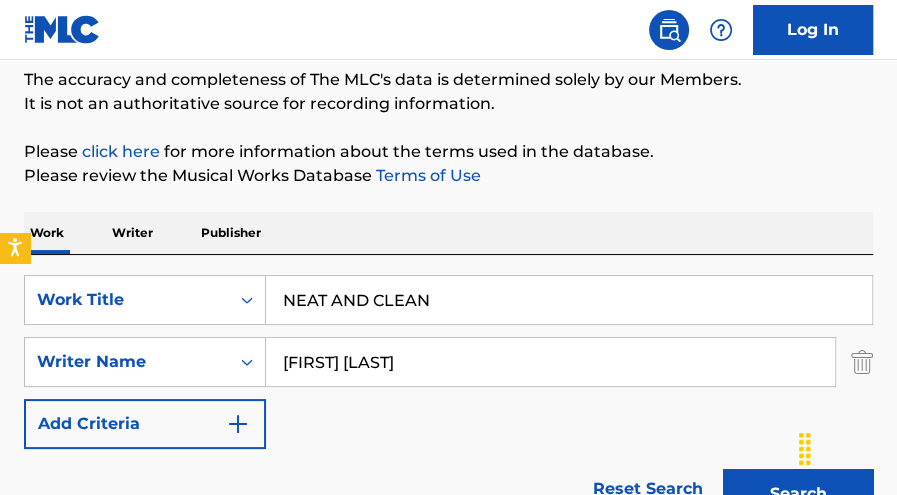 click on "The MLC Public Work Search The accuracy and completeness of The MLC's data is determined solely by our Members. It is not an authoritative source for recording information. Please   click here   for more information about the terms used in the database. Please review the Musical Works Database   Terms of Use Work Writer Publisher SearchWithCriteria51936ff6-5312-4dee-a25a-e984b03faee0 Work Title NEAT AND CLEAN SearchWithCriteriadbcbe7e9-7611-4fa7-83f1-e11bd453c260 Writer Name OZAN KANIK Add Criteria Reset Search Search Showing  1  -   1  of  1   results   NEAT & CLEAN MLC Song Code : NV7O9U ISWC : Writers ( 2 ) CARITA ODURO, OZAN KANIK Recording Artists ( 15 ) OZAN KANIK, CLN83, OZAN KANIK, CLN83, OZAN KANIK, CLN83, OZAN KANIK, CLN83, OZAN KANIK AND CLN83, OZAN KANIK, CLN83, OZAN KANIK, CLN83 Total Known Shares: 100 % Results Per Page: 10 25 50 100" at bounding box center (448, 381) 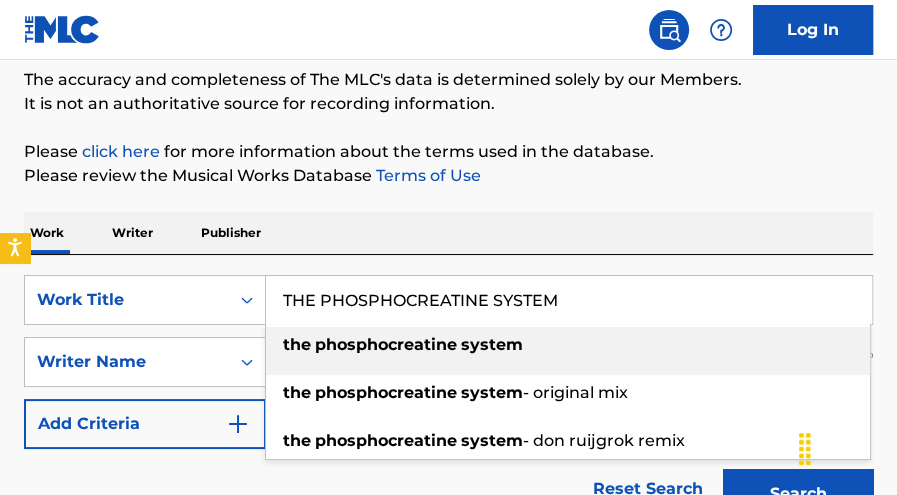 type on "THE PHOSPHOCREATINE SYSTEM" 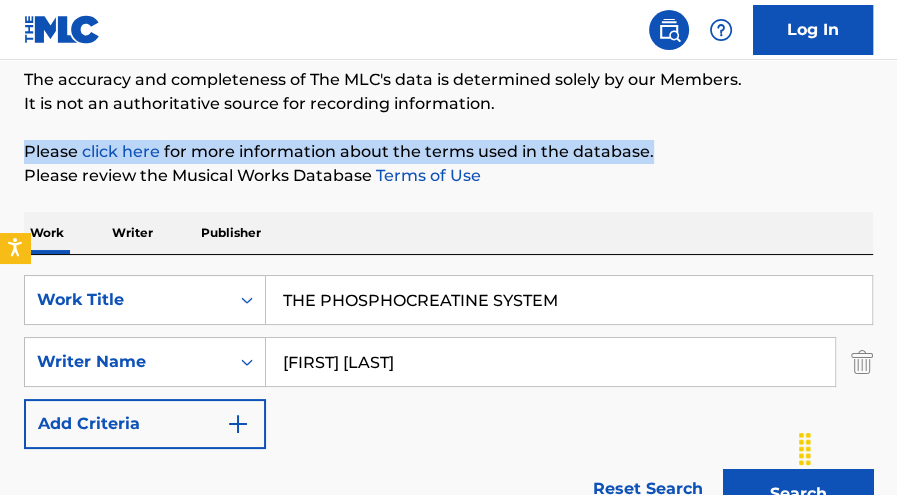 drag, startPoint x: 899, startPoint y: 131, endPoint x: 900, endPoint y: 161, distance: 30.016663 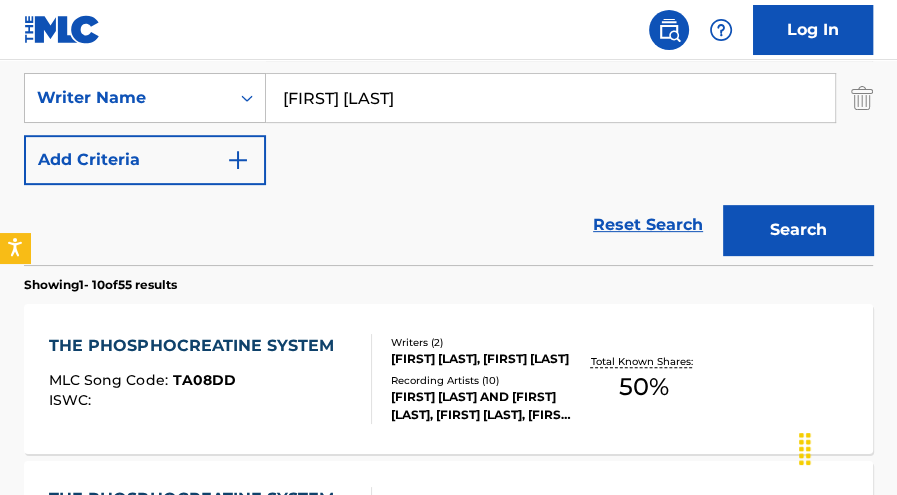 scroll, scrollTop: 472, scrollLeft: 0, axis: vertical 